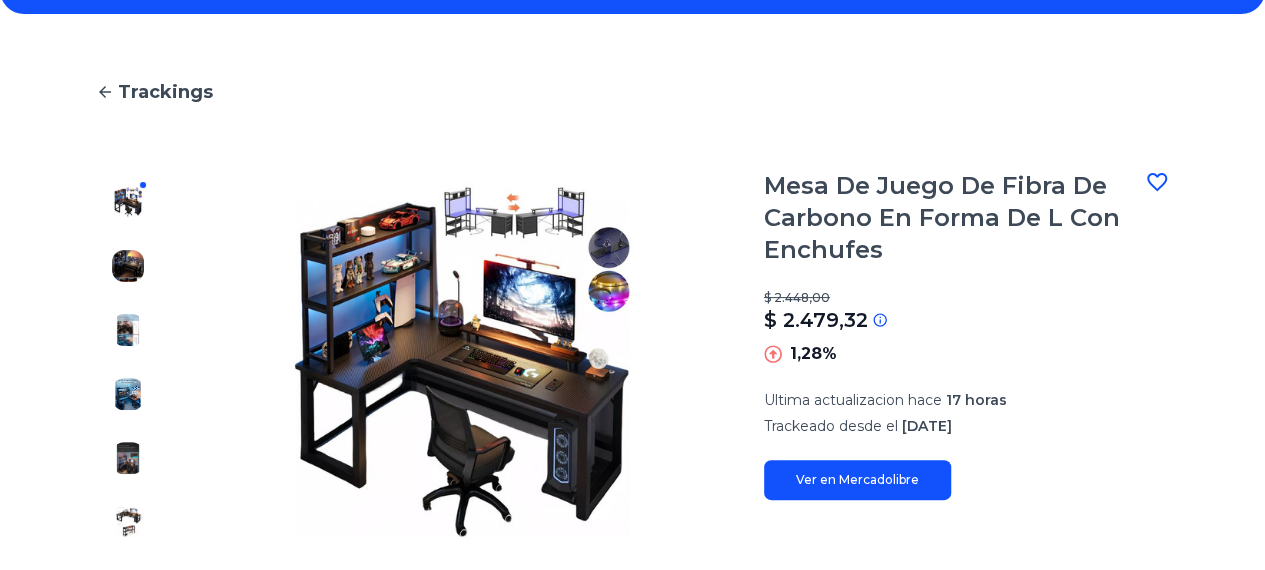 scroll, scrollTop: 132, scrollLeft: 0, axis: vertical 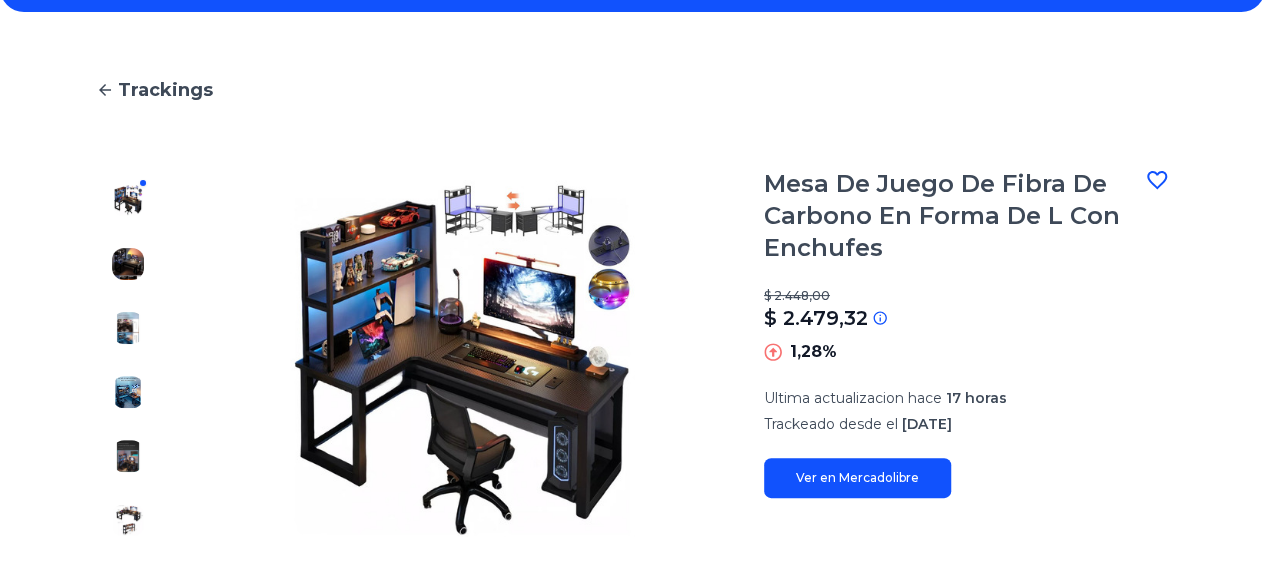 click at bounding box center [1157, 180] 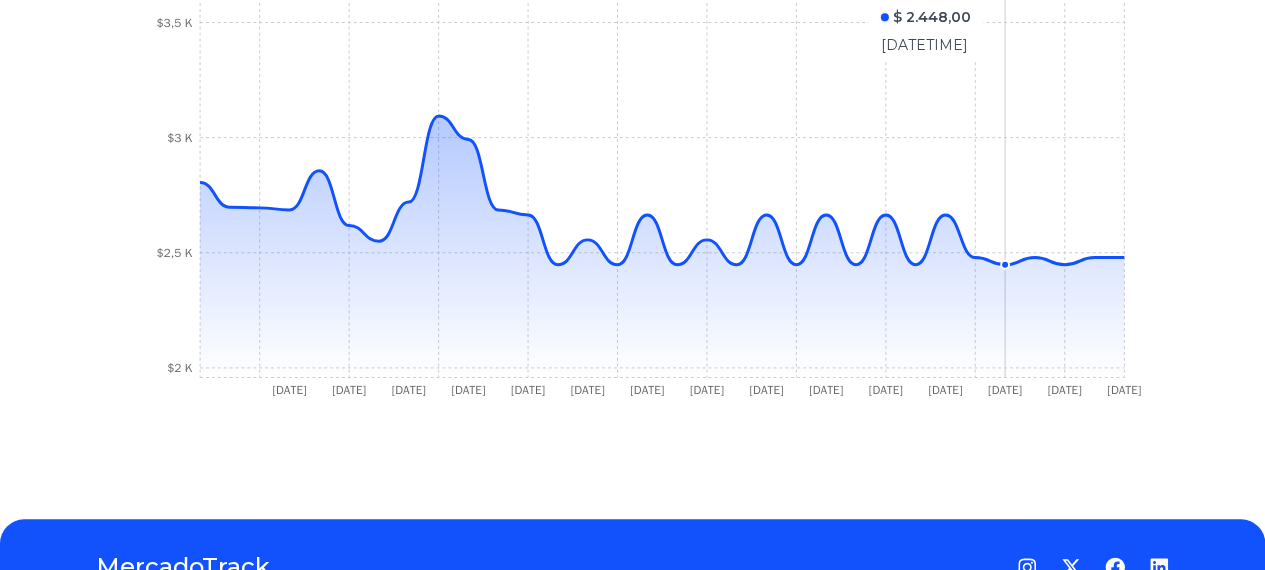 scroll, scrollTop: 800, scrollLeft: 5, axis: both 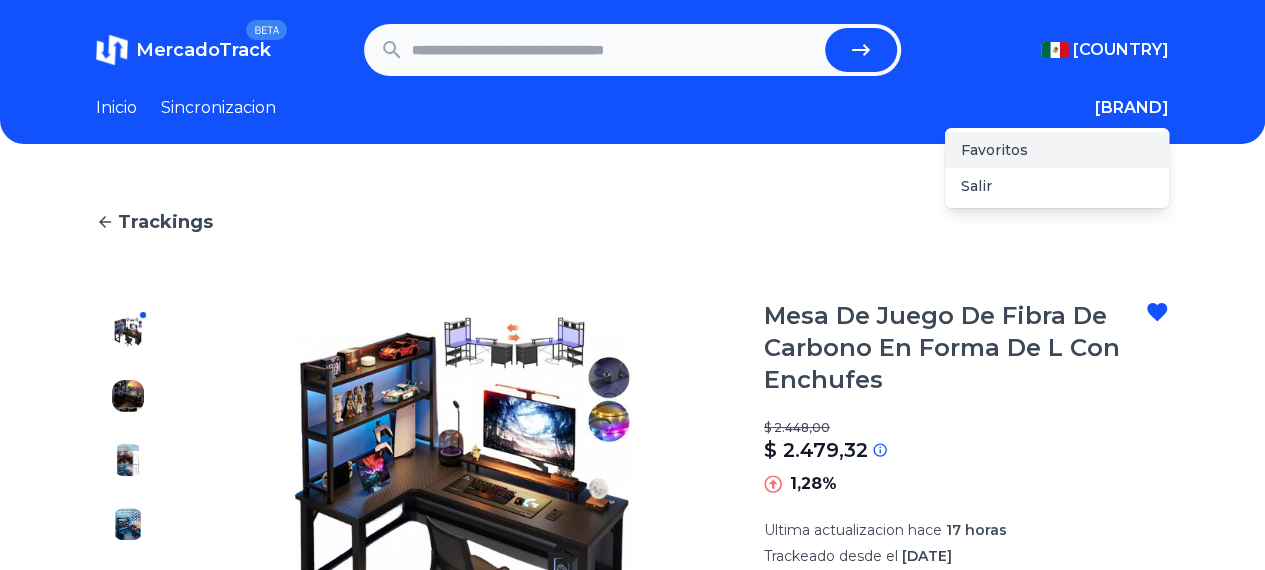 click on "Favoritos" at bounding box center [1057, 150] 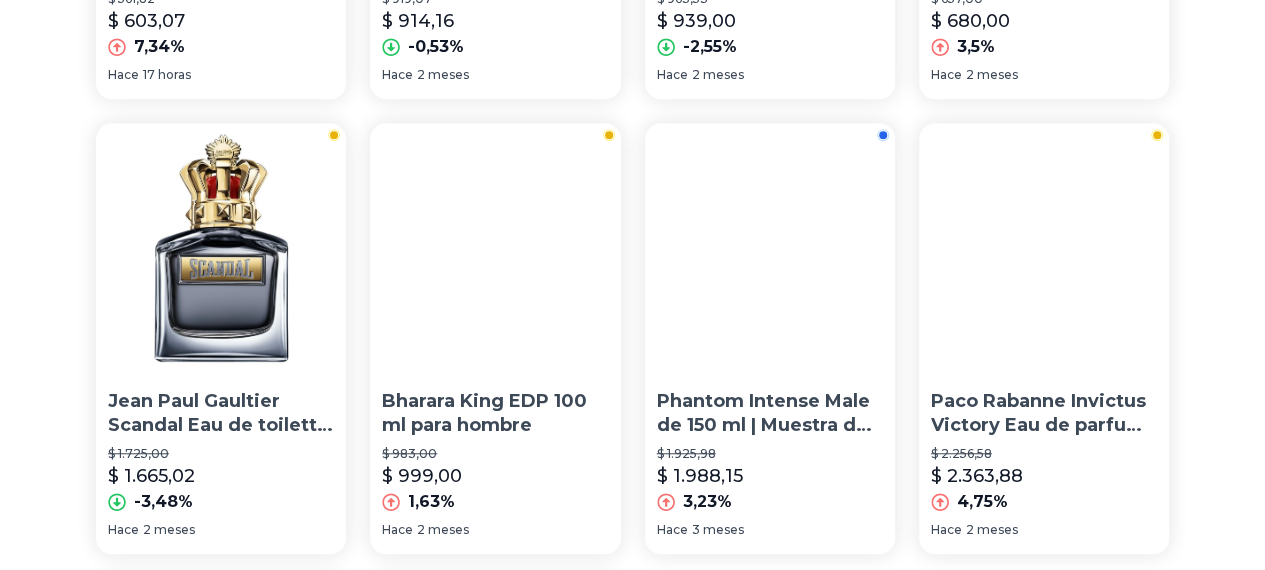 scroll, scrollTop: 602, scrollLeft: 15, axis: both 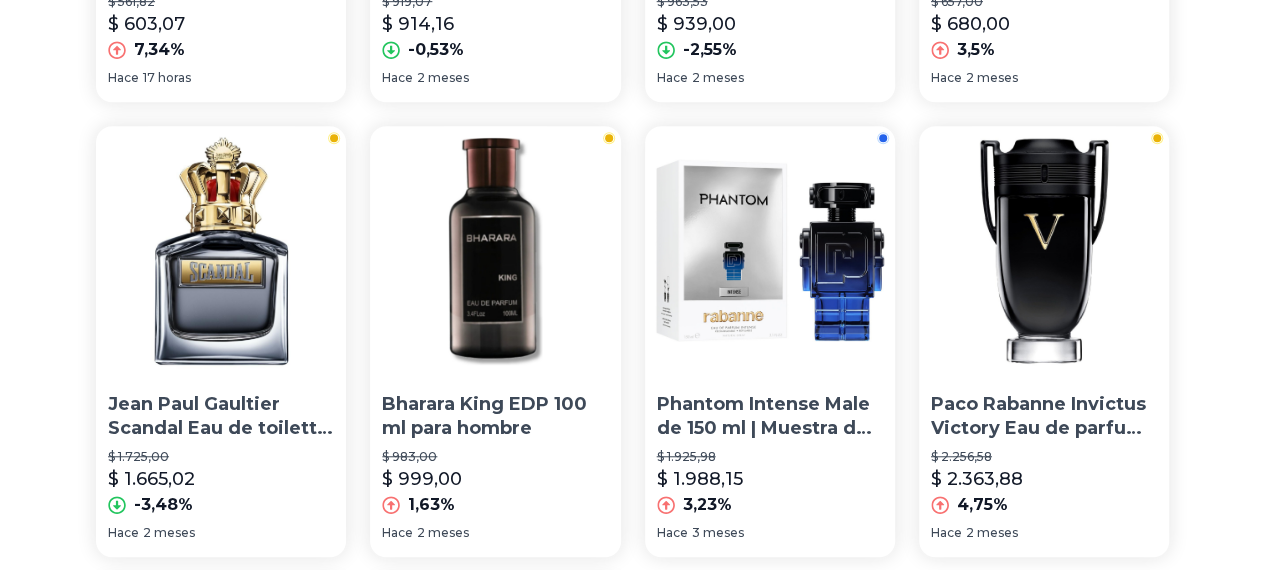 click on "Mis Favoritos Afnan 9pm 100ml Edp Spray - Caballero $ 561,82 $ 603,07 7,34% Hace 17 horas Montblanc Explorer EDP Eau de parfum 100 ml para  hombre $ 919,07 $ 914,16 -0,53% Hace 2 meses Moschino toy boy Toy Boy Eau de parfum 100 ml para  hombre $ 963,53 $ 939,00 -2,55% Hace 2 meses Armaf Odyssey Mega Man Limited Edition Eau de parfum 100 ml para  hombre $ 657,00 $ 680,00 3,5% Hace 2 meses  Jean Paul Gaultier Scandal Eau de toilette Spray 100 ml para hombre $ 1.725,00 $ 1.665,02 -3,48% Hace 2 meses Bharara King EDP 100 ml para hombre $ 983,00 $ 999,00 1,63% Hace 2 meses Phantom Intense Male de 150 ml | Muestra de volumen unitario de más de 150 ml $ 1.925,98 $ 1.988,15 3,23% Hace 3 meses Paco Rabanne Invictus Victory Eau de parfum 200 ml para  hombre $ 2.256,58 $ 2.363,88 4,75% Hace 2 meses Ugreen 10,000mah 20w Magnetic Power Bank, Cargador Portátil $ 899,00 $ 859,00 -4,45% Hace 3 meses Mesa De Juego De Fibra De Carbono En Forma De L Con Enchufes $ 2.448,00 $ 2.479,32 1,28% Hace 1 2" at bounding box center [632, 357] 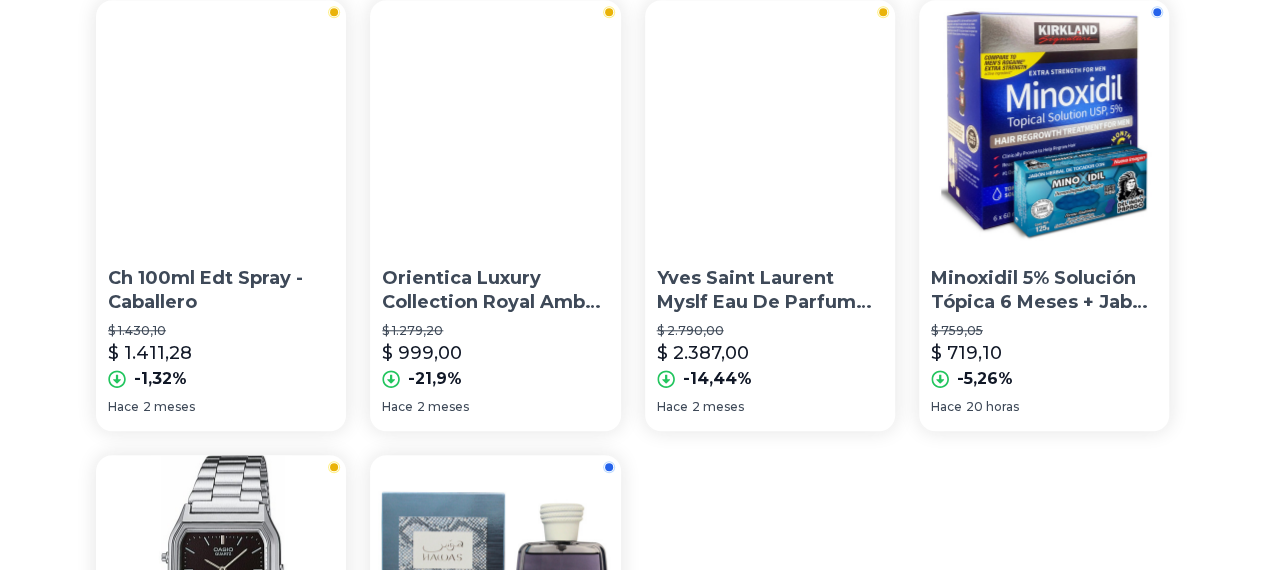 scroll, scrollTop: 730, scrollLeft: 15, axis: both 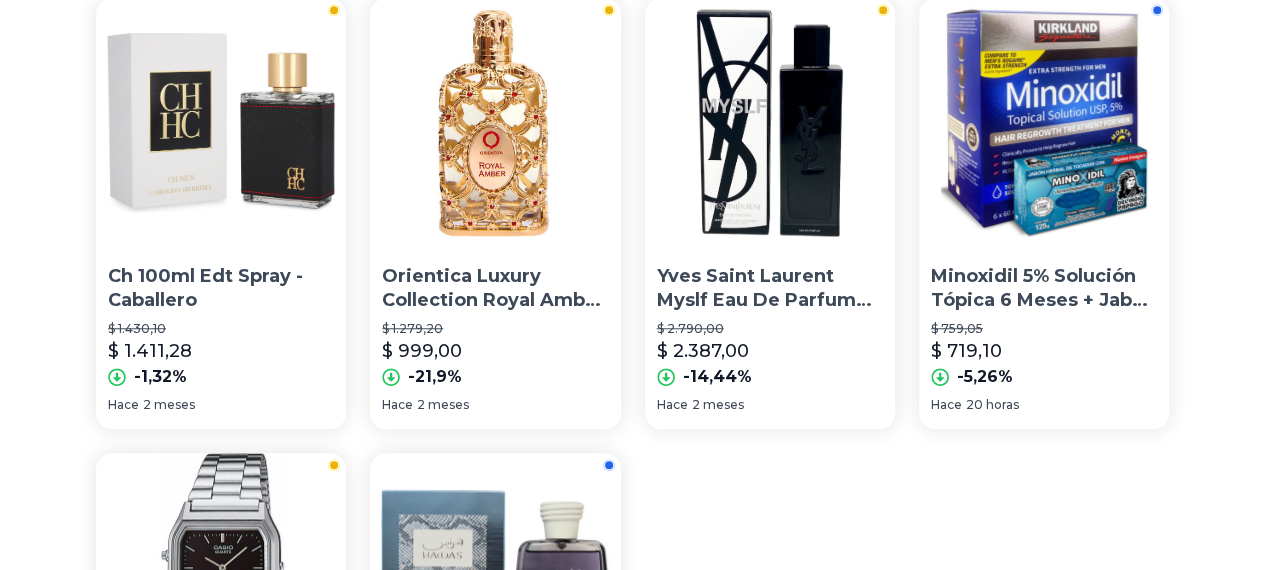 click on "1" at bounding box center (657, 963) 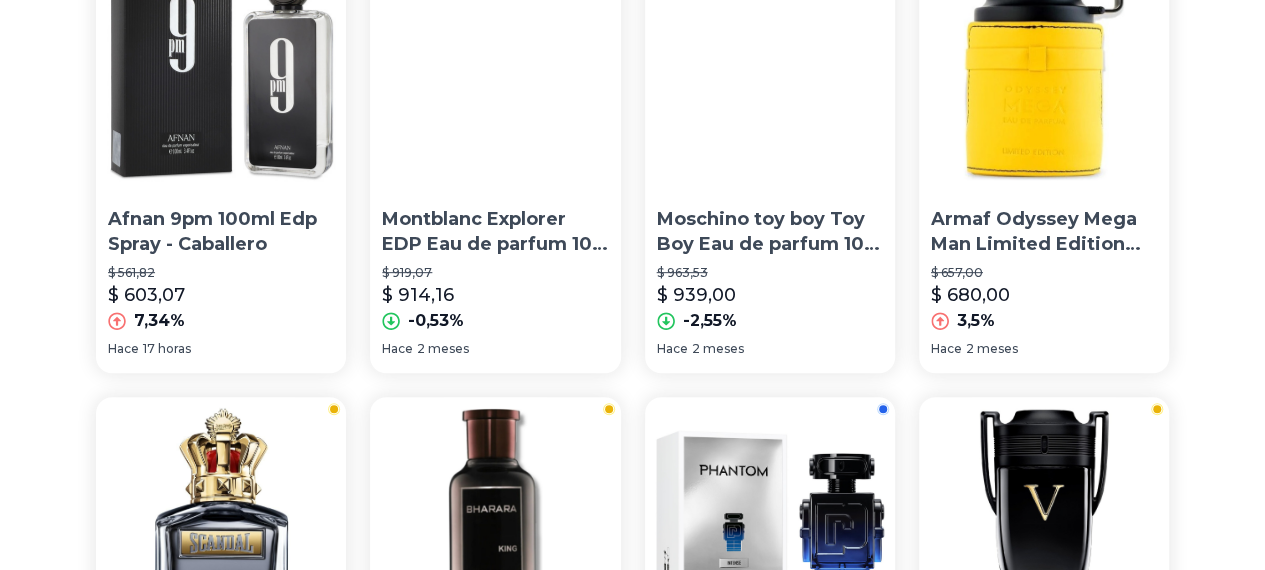 scroll, scrollTop: 332, scrollLeft: 15, axis: both 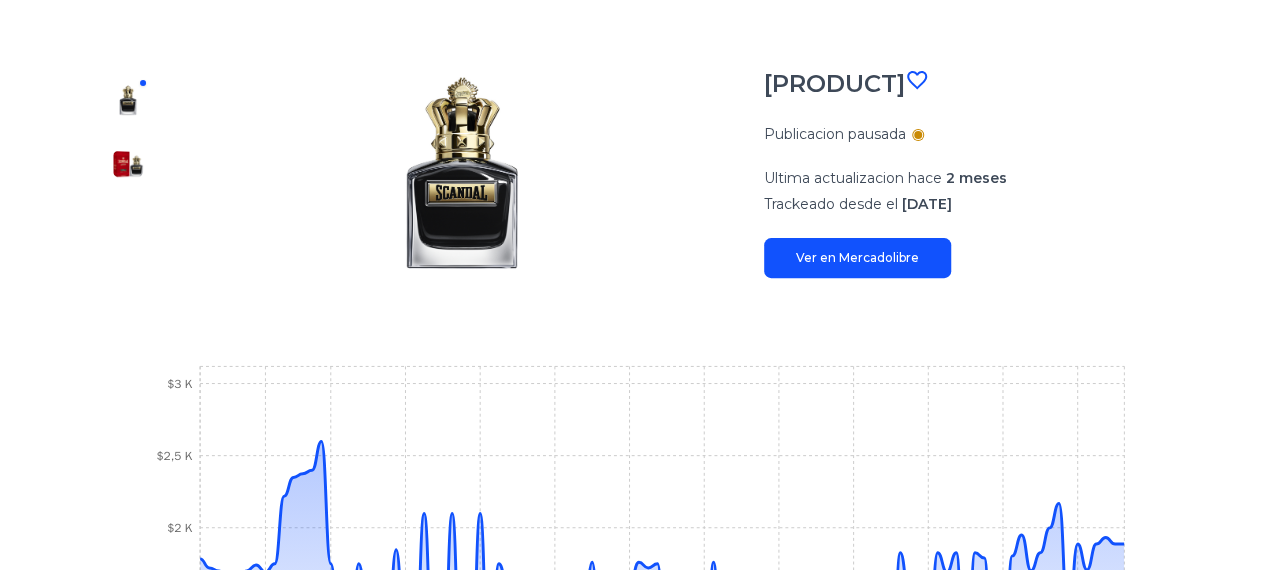 click at bounding box center [917, 80] 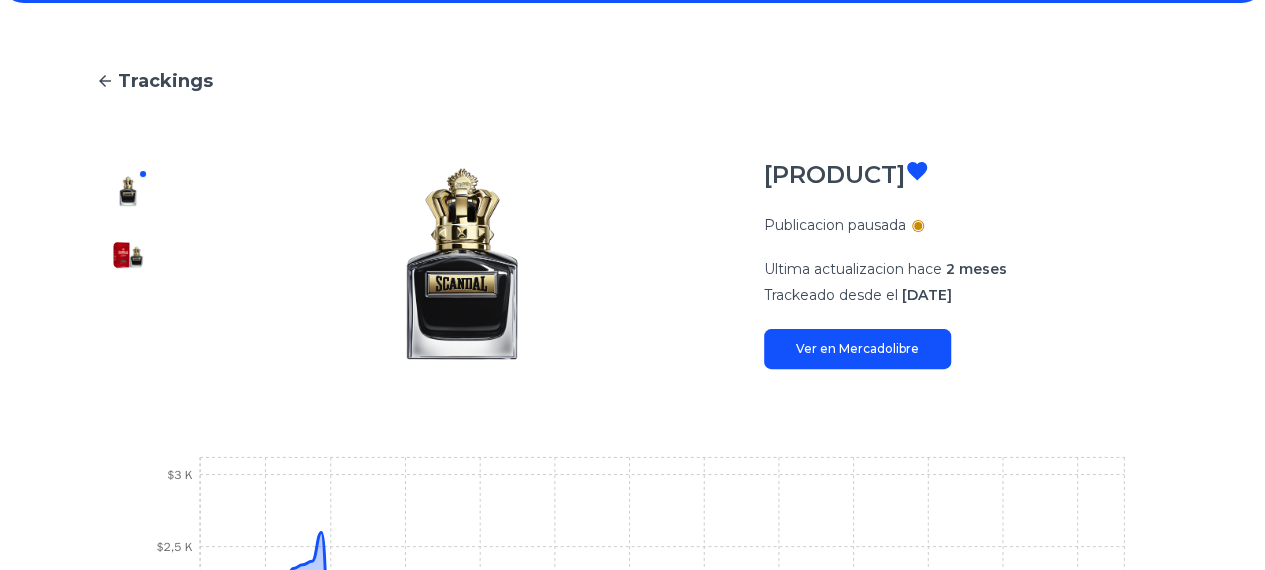 scroll, scrollTop: 137, scrollLeft: 0, axis: vertical 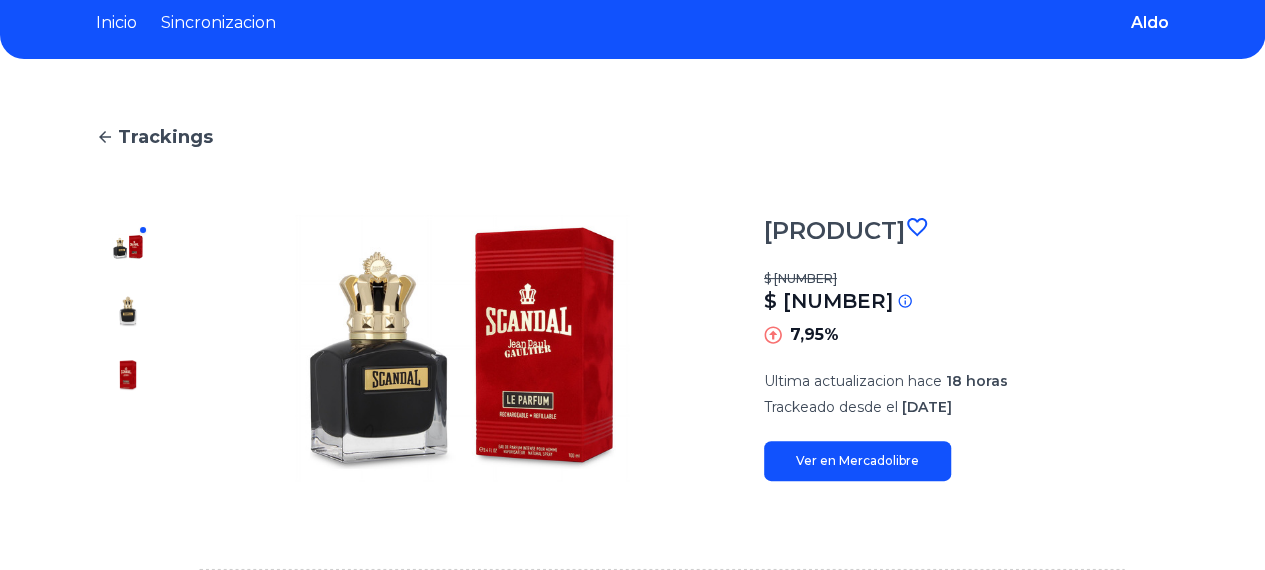 click at bounding box center [917, 227] 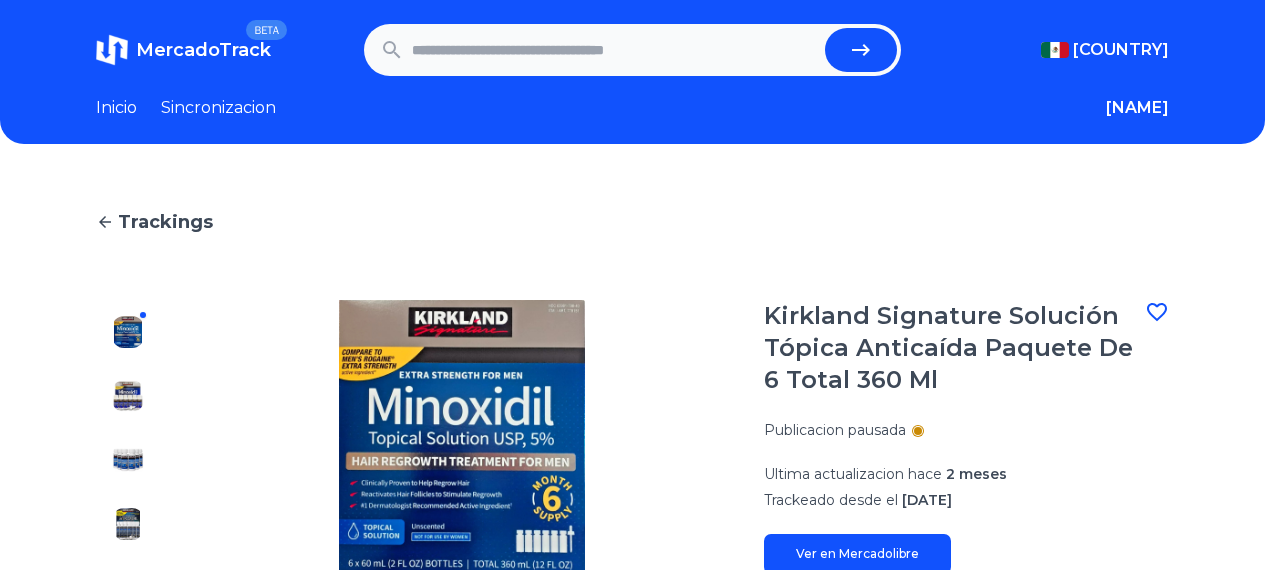 scroll, scrollTop: 0, scrollLeft: 0, axis: both 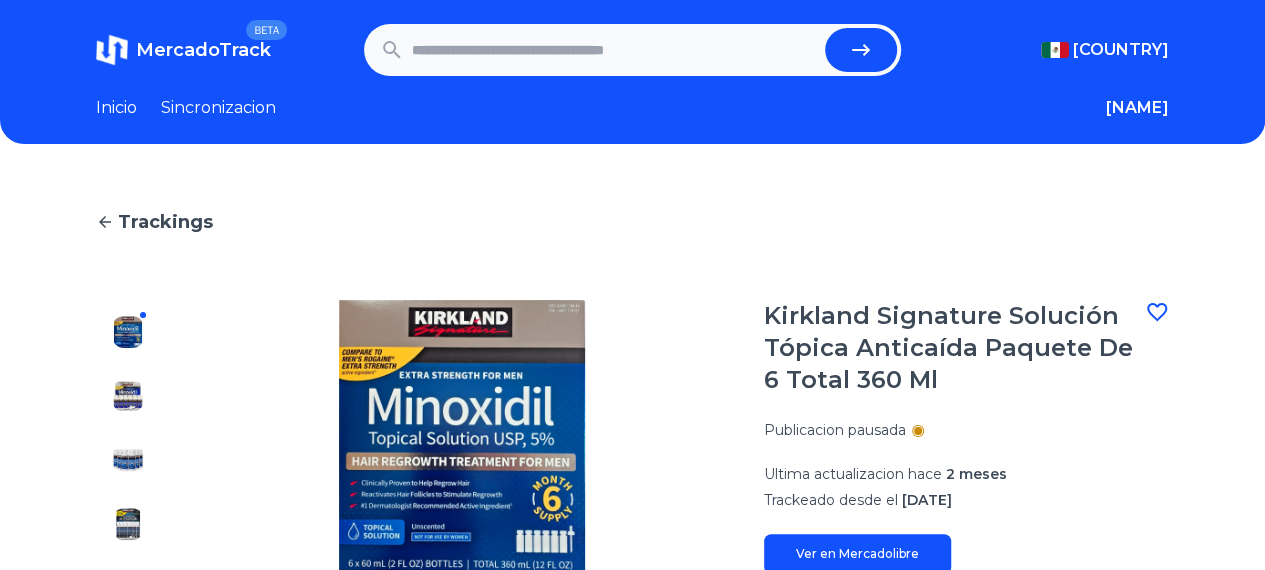 click at bounding box center (1157, 312) 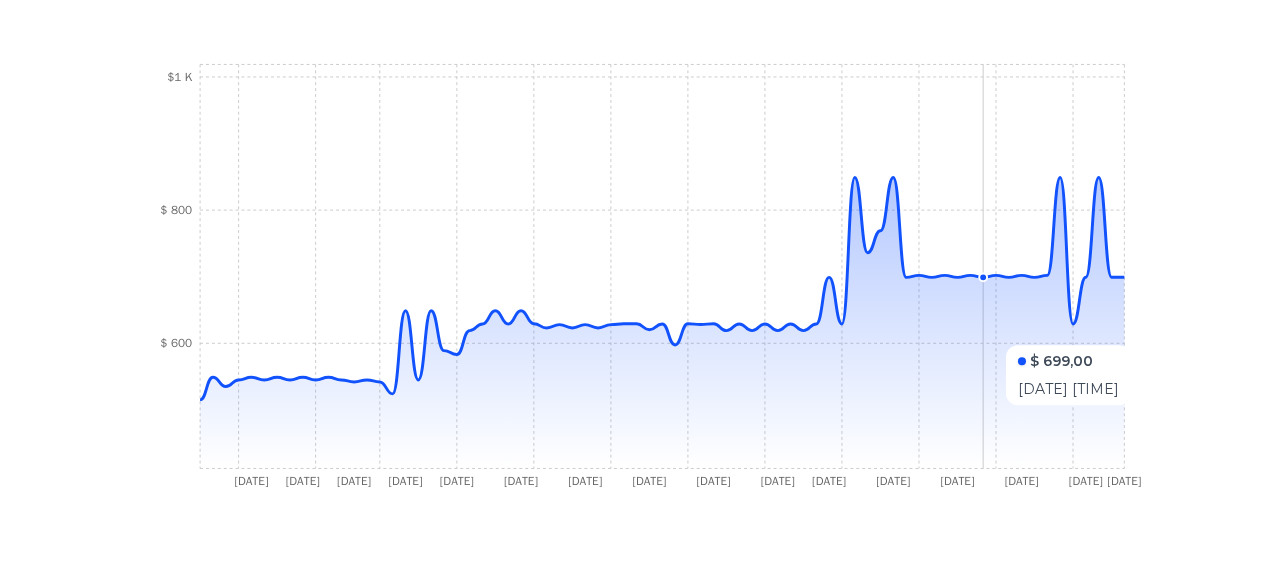 scroll, scrollTop: 692, scrollLeft: 0, axis: vertical 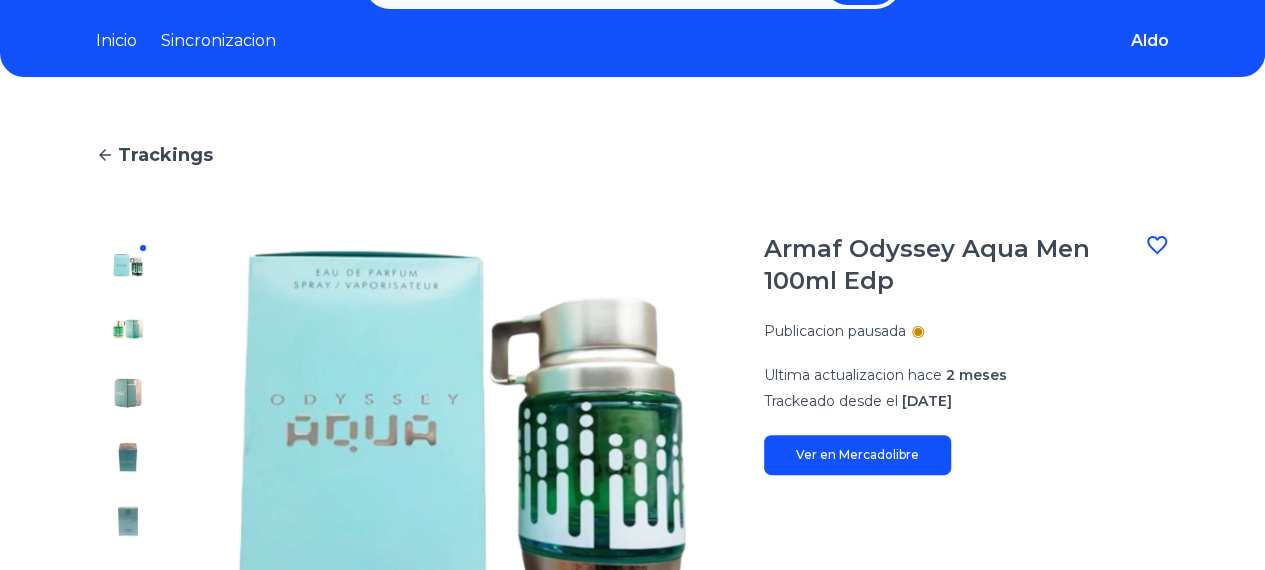 click at bounding box center [1157, 245] 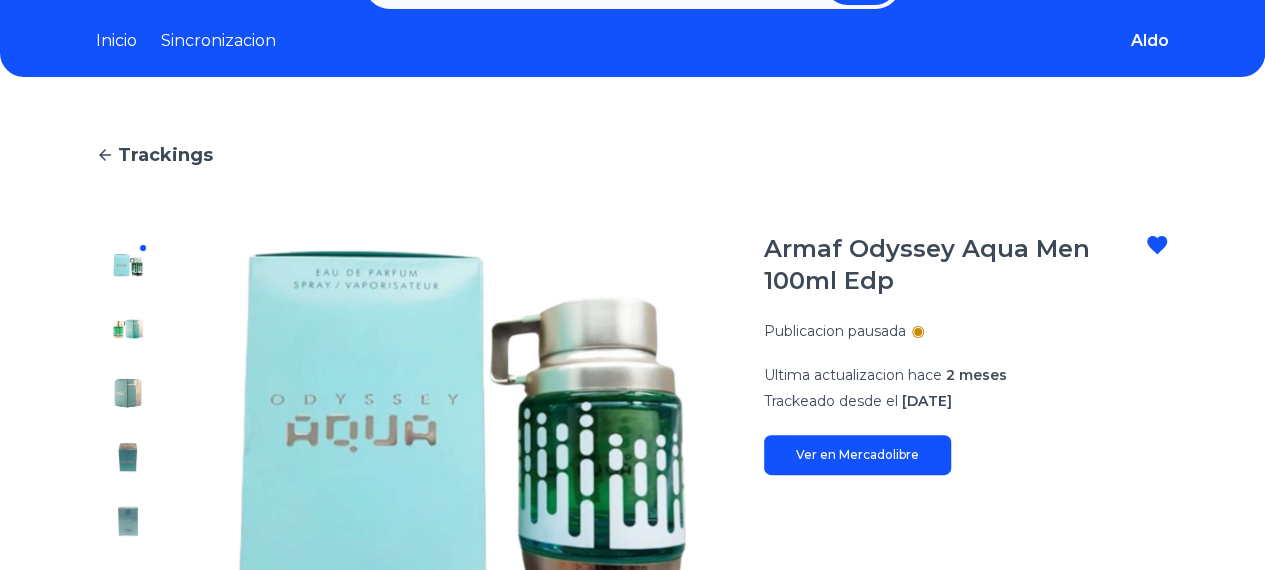 scroll, scrollTop: 0, scrollLeft: 0, axis: both 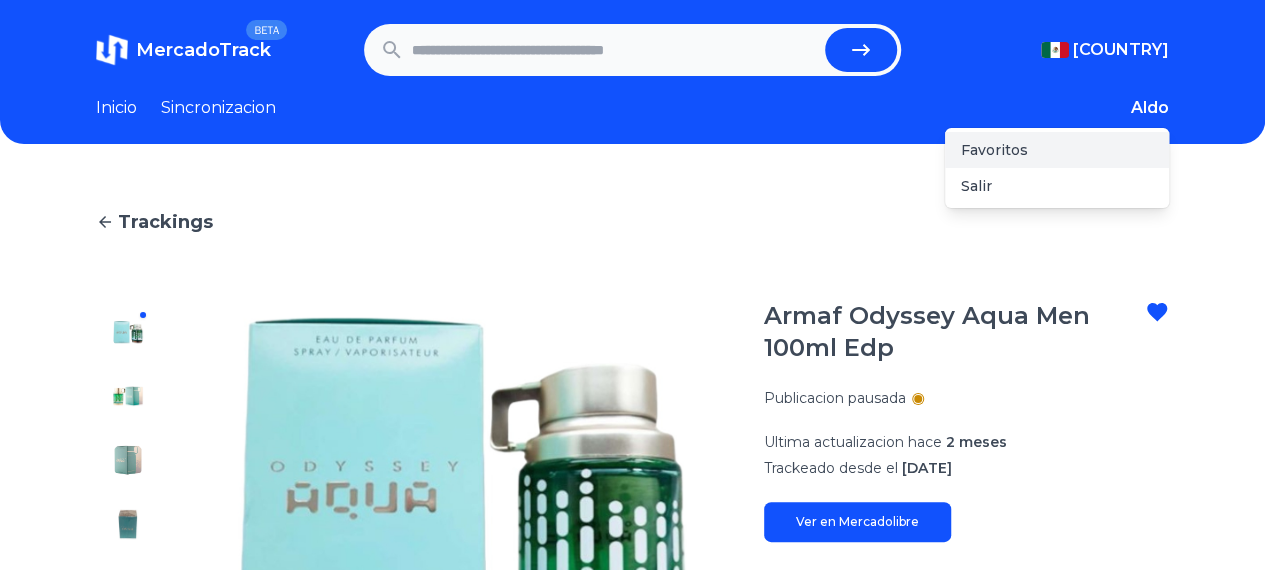click on "Favoritos" at bounding box center (1057, 150) 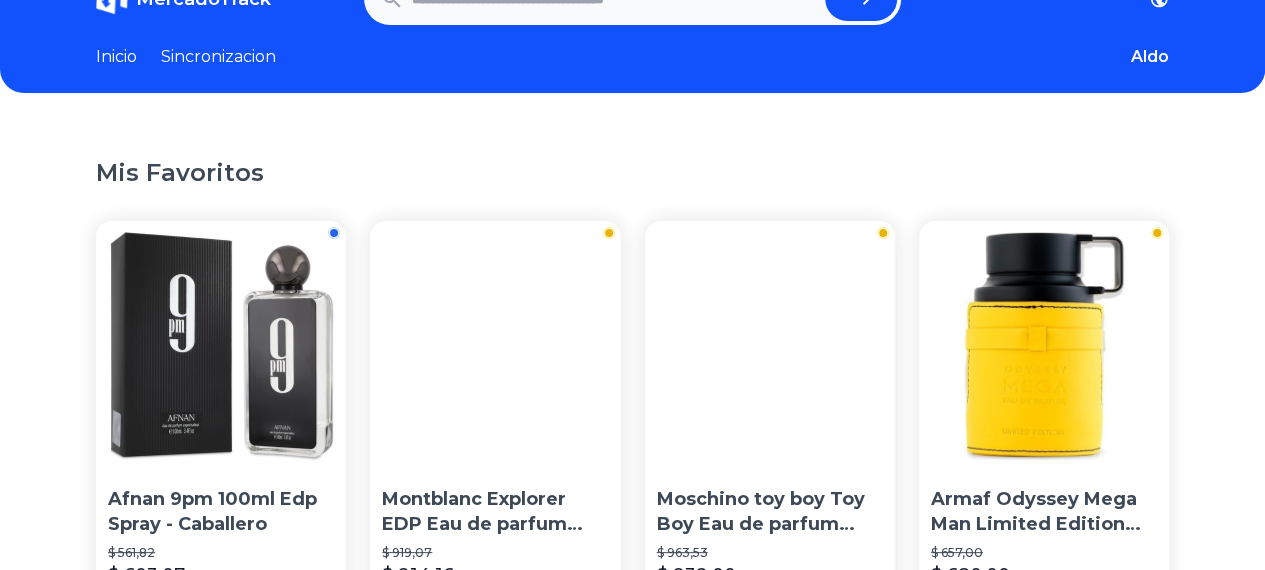 scroll, scrollTop: 50, scrollLeft: 0, axis: vertical 